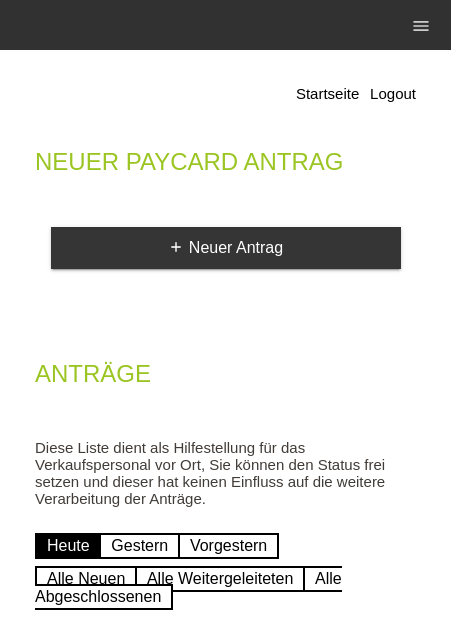 scroll, scrollTop: 0, scrollLeft: 0, axis: both 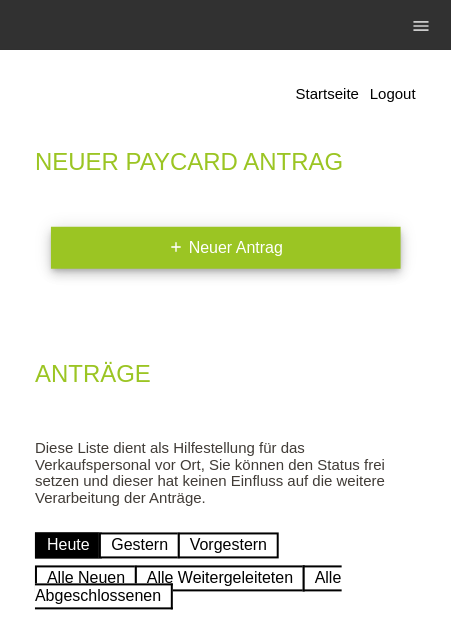 click on "add  Neuer Antrag" at bounding box center [226, 248] 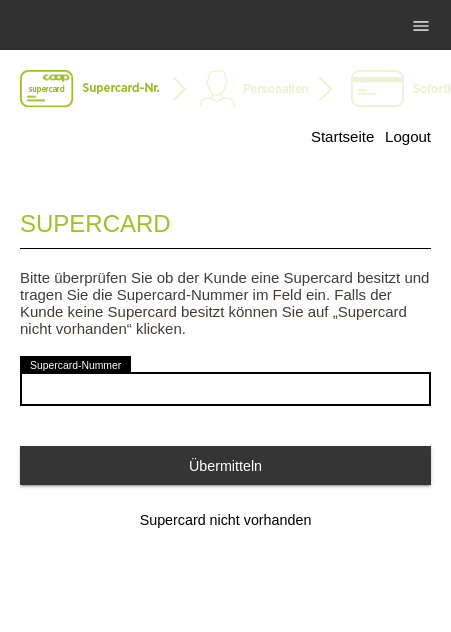scroll, scrollTop: 0, scrollLeft: 0, axis: both 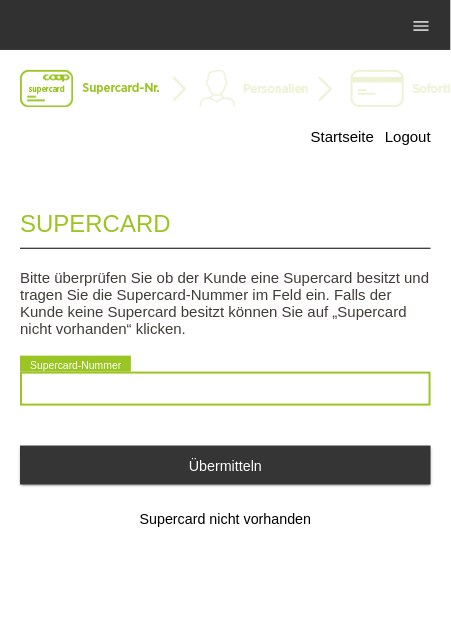 click at bounding box center (225, 389) 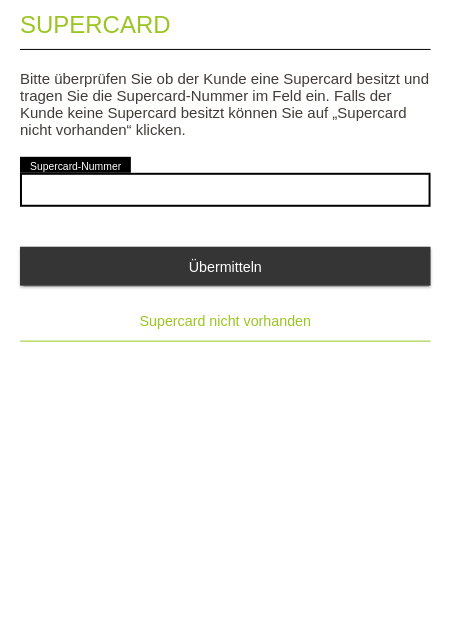 click on "Supercard nicht vorhanden" at bounding box center [225, 520] 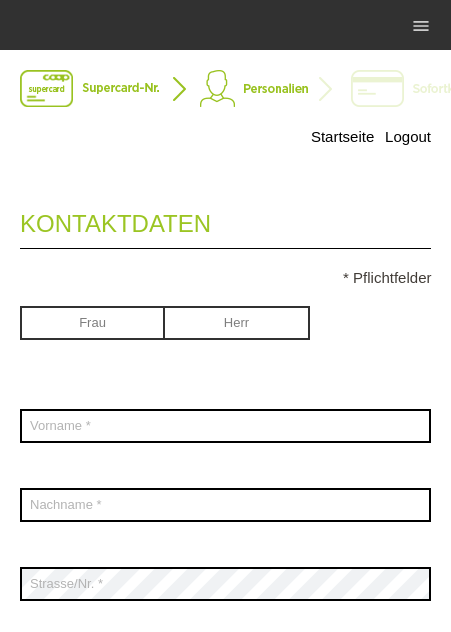 scroll, scrollTop: 0, scrollLeft: 0, axis: both 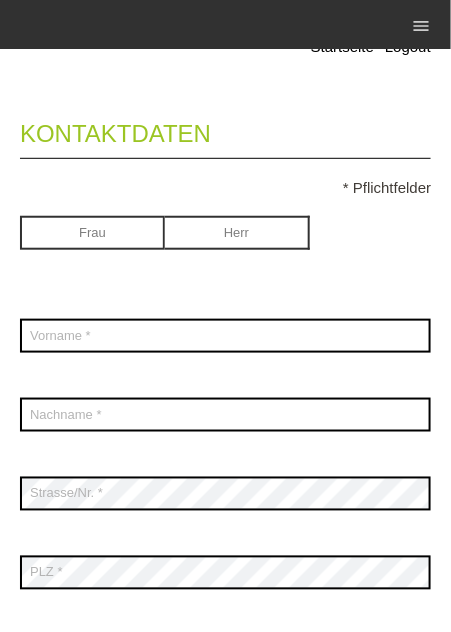 click at bounding box center (92, 231) 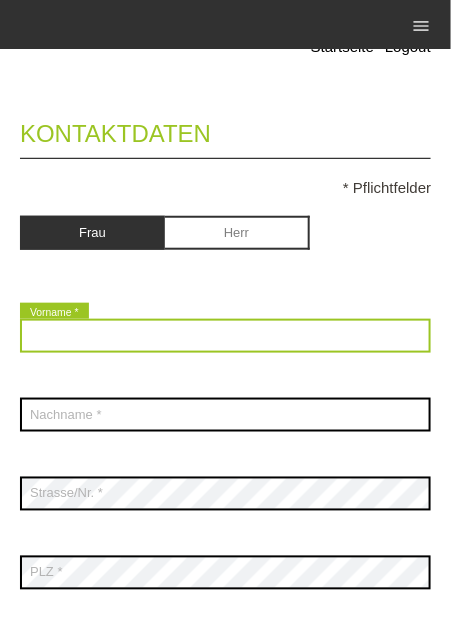 click at bounding box center [225, 336] 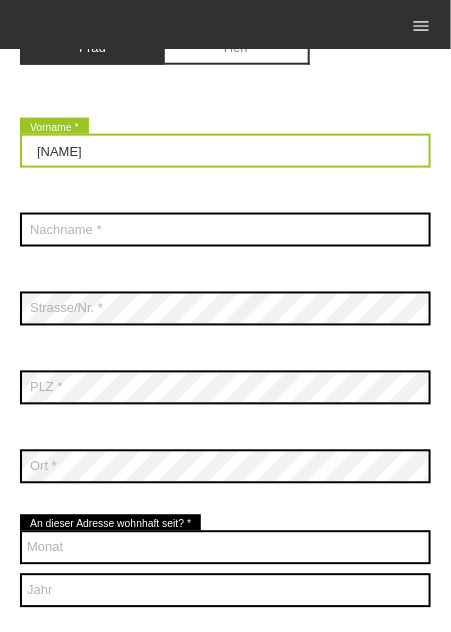 scroll, scrollTop: 276, scrollLeft: 0, axis: vertical 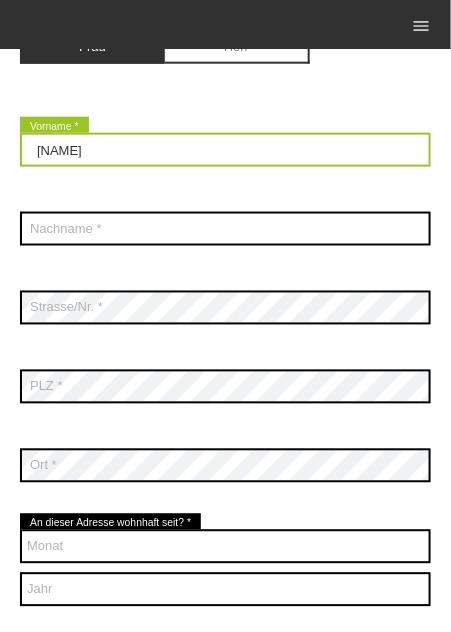 type on "Kozhani" 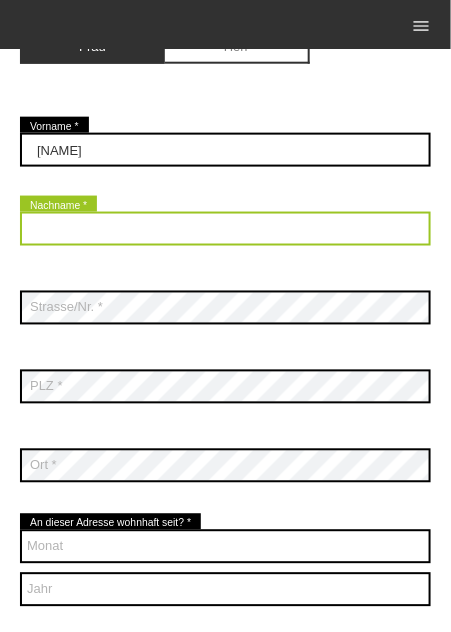 click at bounding box center (225, 229) 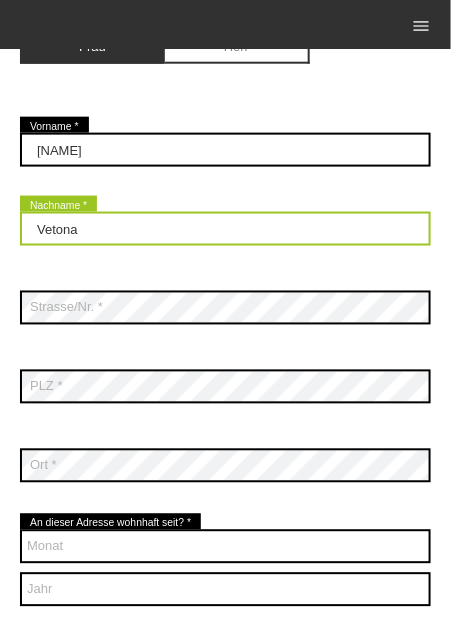 type on "Vetona" 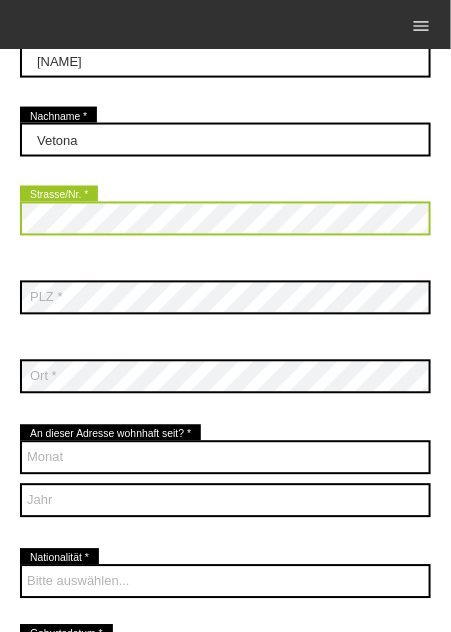 scroll, scrollTop: 364, scrollLeft: 0, axis: vertical 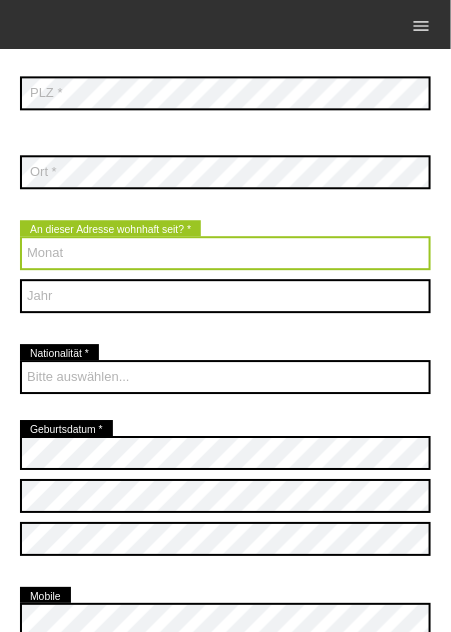 click on "Monat
01
02
03
04
05
06
07
08
09 10 11 12" at bounding box center [225, 253] 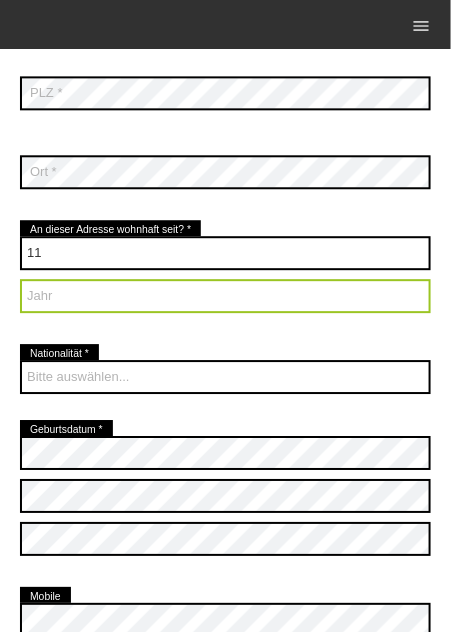 click on "Jahr
2025
2024
2023
2022
2021
2020
2019
2018
2017 2016" at bounding box center [225, 296] 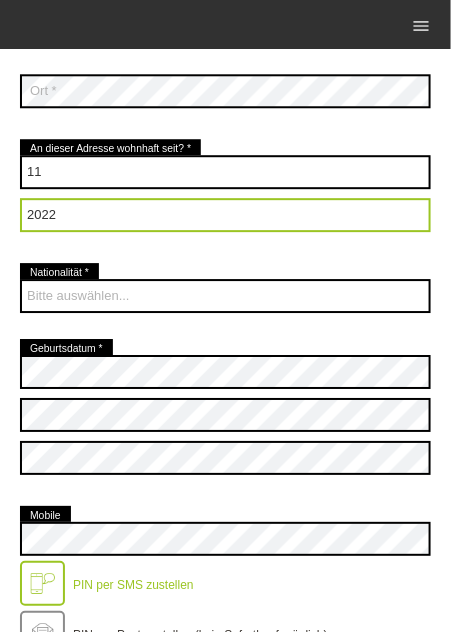 scroll, scrollTop: 699, scrollLeft: 0, axis: vertical 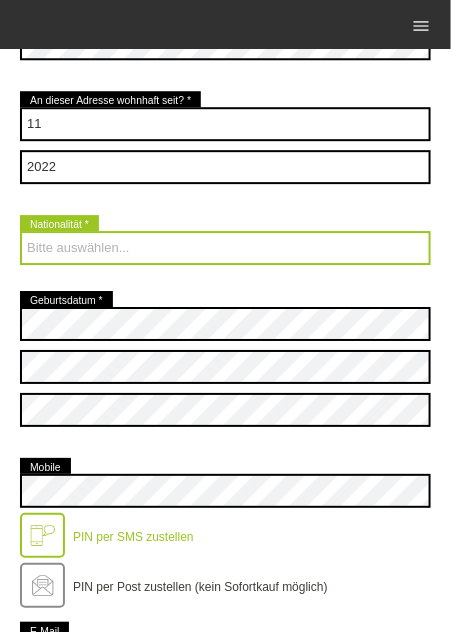 click on "Bitte auswählen...
Schweiz
Deutschland
Liechtenstein
Österreich
------------
Afghanistan
Ägypten
Åland
Albanien
Angola" at bounding box center [225, 248] 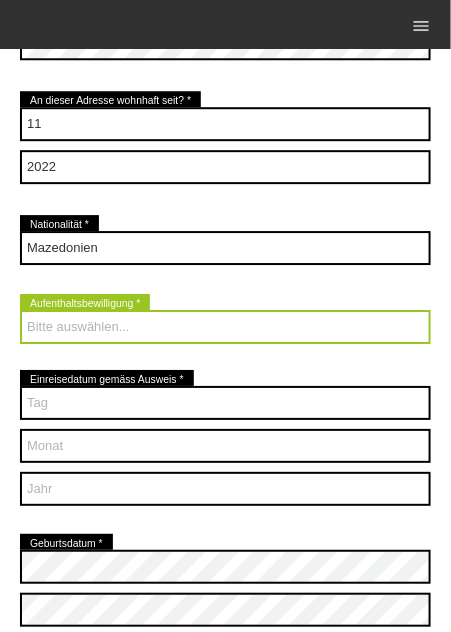 click on "Bitte auswählen...
C
B
B - Flüchtlingsstatus
Andere" at bounding box center [225, 327] 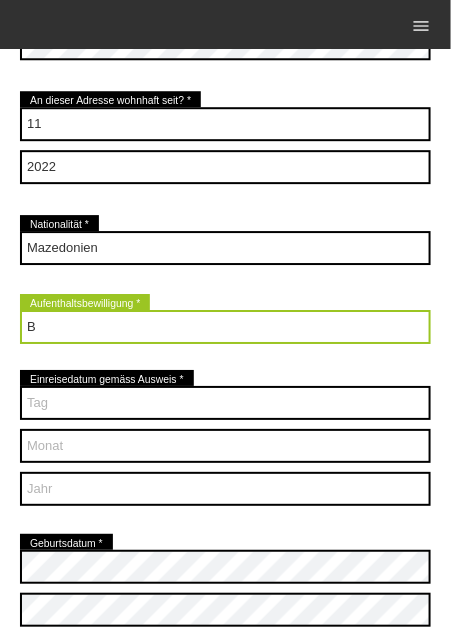 click on "Bitte auswählen...
C
B
B - Flüchtlingsstatus
Andere" at bounding box center (225, 327) 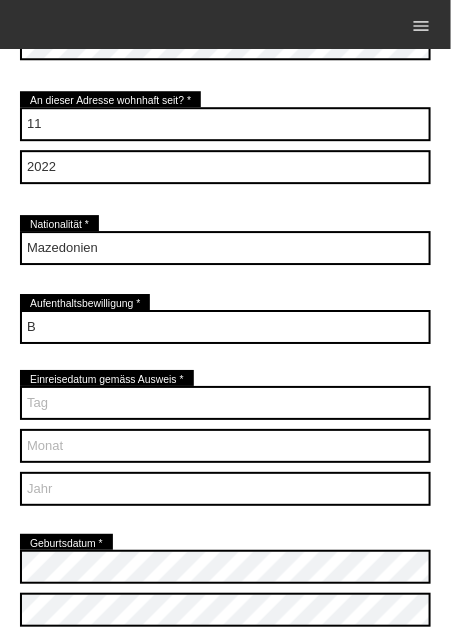 click on "Bitte auswählen...
C
B
B - Flüchtlingsstatus
Andere
error
Aufenthaltsbewilligung *
Tag 01 02 03 04 05 06 07 08 09 10 11 12 13 14 15 16" at bounding box center [225, 411] 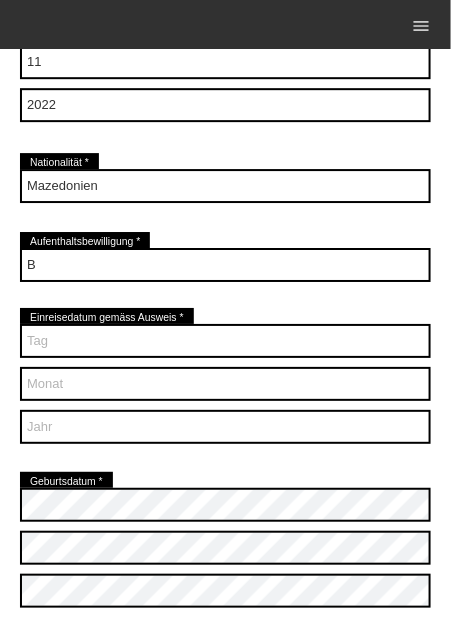 scroll, scrollTop: 761, scrollLeft: 0, axis: vertical 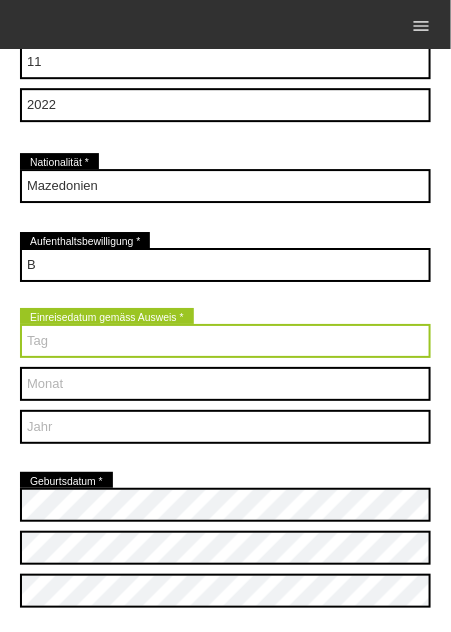 click on "Tag
01
02
03
04
05
06
07
08
09 10 11 12 13 14 15 16 17" at bounding box center [225, 341] 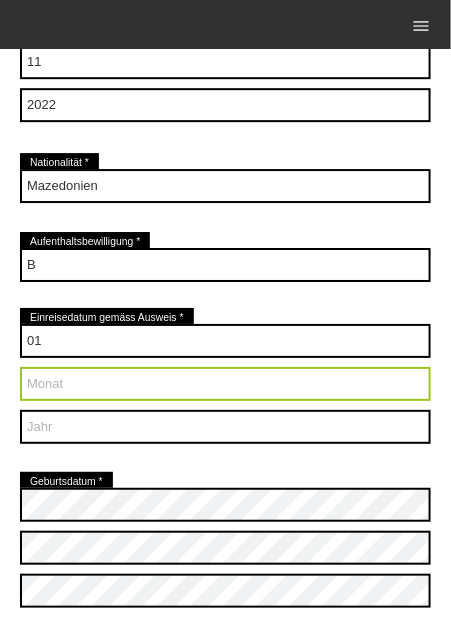 click on "Monat
01
02
03
04
05
06
07
08
09 10 11 12" at bounding box center [225, 384] 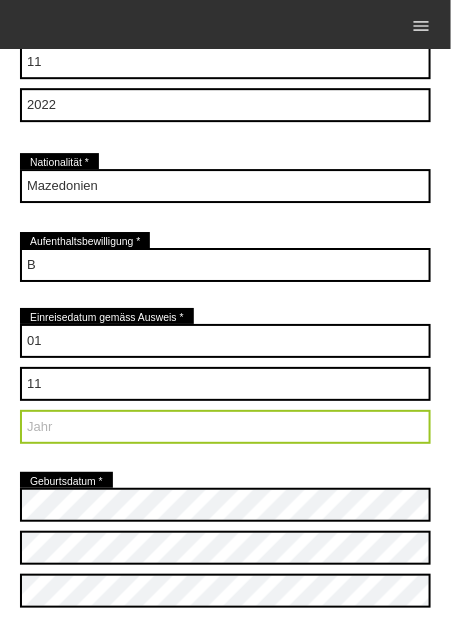 click on "Jahr
2025
2024
2023
2022
2021
2020
2019
2018
2017 2016" at bounding box center [225, 427] 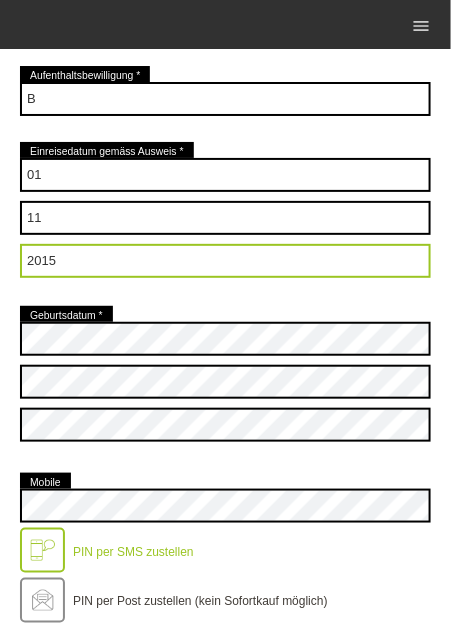 scroll, scrollTop: 940, scrollLeft: 0, axis: vertical 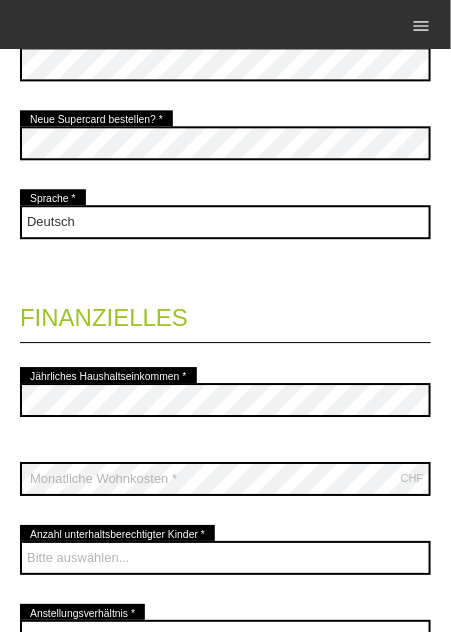 click on "Finanzielles" at bounding box center [225, 313] 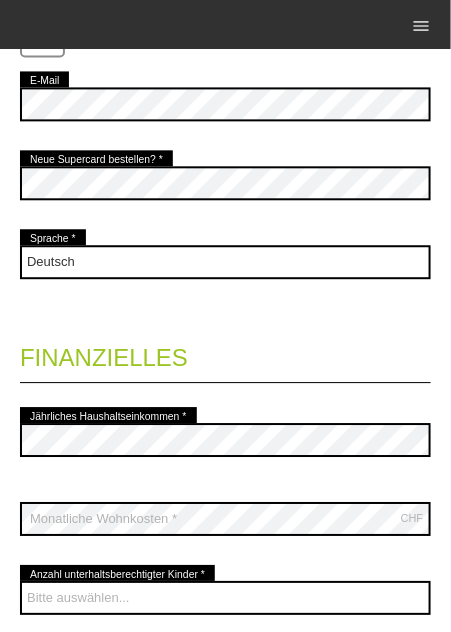 scroll, scrollTop: 1490, scrollLeft: 0, axis: vertical 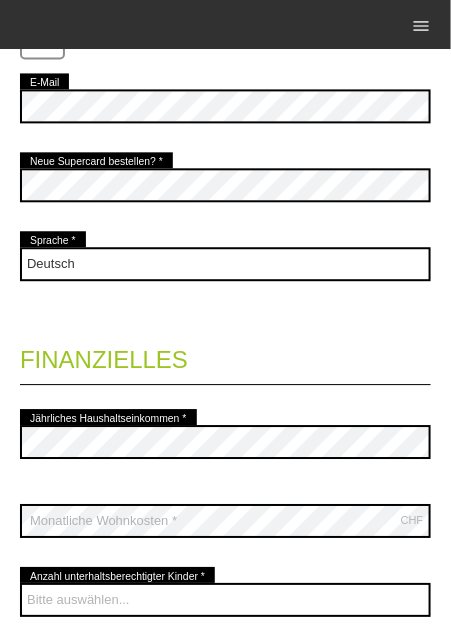 click on "Finanzielles" at bounding box center (225, 356) 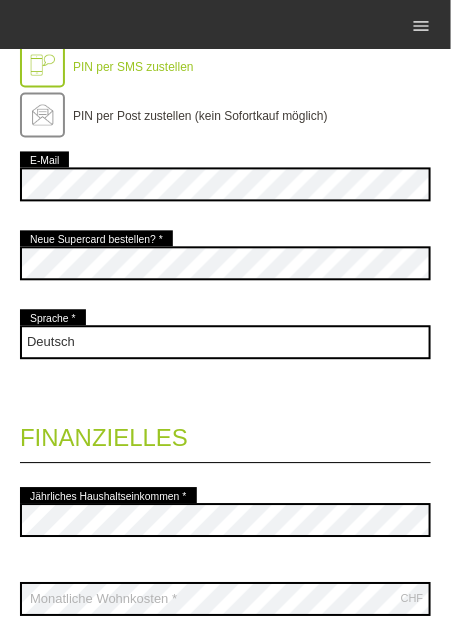 scroll, scrollTop: 1410, scrollLeft: 0, axis: vertical 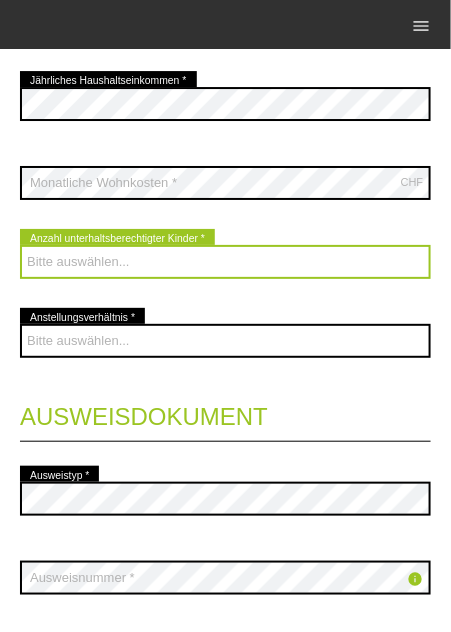 click on "Bitte auswählen...
0
1
2
3
4
5
6
7
8
9" at bounding box center (225, 262) 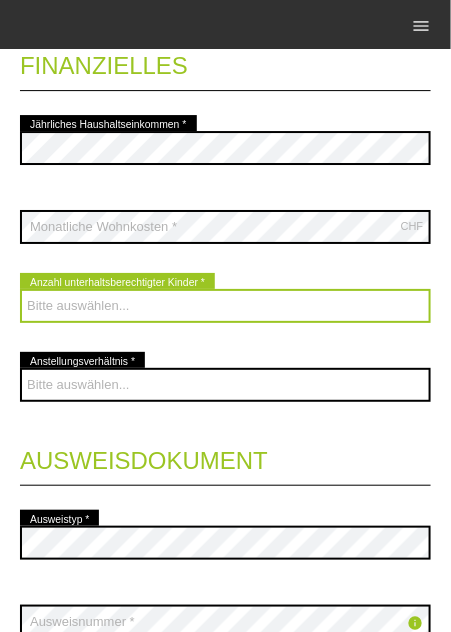scroll, scrollTop: 1779, scrollLeft: 0, axis: vertical 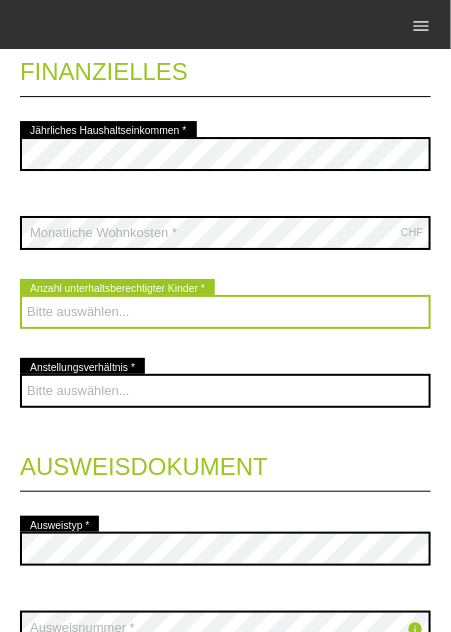 click on "Bitte auswählen...
0
1
2
3
4
5
6
7
8
9" at bounding box center [225, 312] 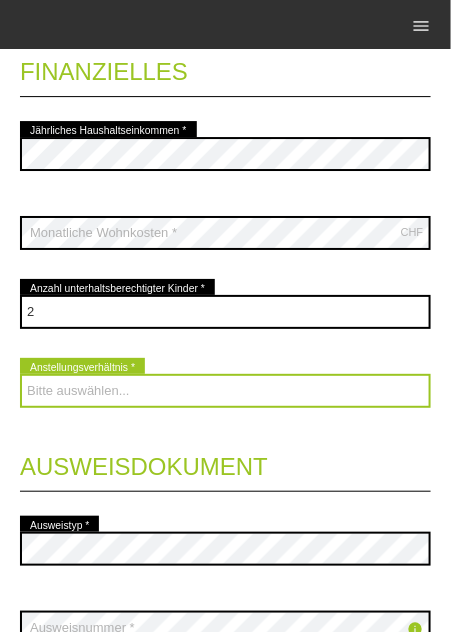 click on "Bitte auswählen...
Unbefristet
Befristet
Lehrling/Student
Pensioniert
Nicht arbeitstätig
Hausfrau/-mann
Selbständig" at bounding box center (225, 391) 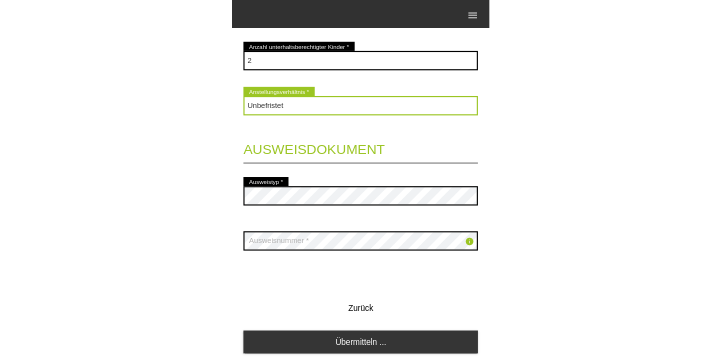 scroll, scrollTop: 1998, scrollLeft: 0, axis: vertical 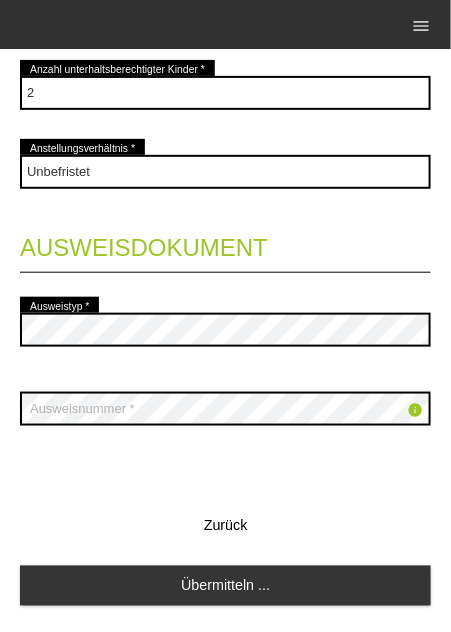 click on "info" at bounding box center (415, 410) 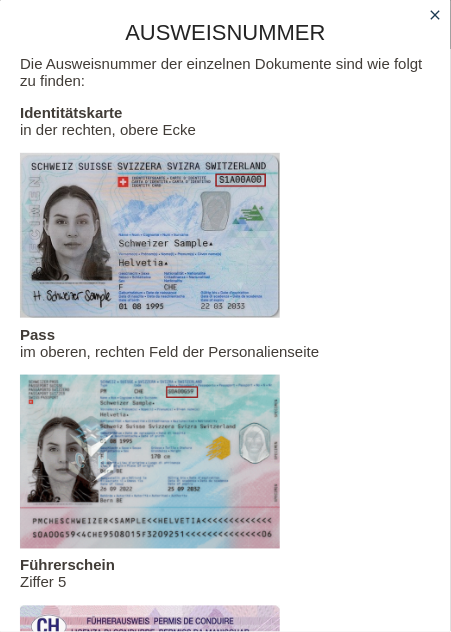 click on "close" at bounding box center [435, 15] 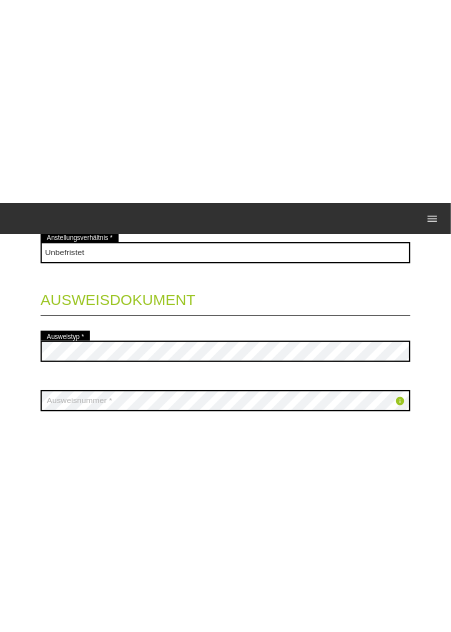 scroll, scrollTop: 2154, scrollLeft: 0, axis: vertical 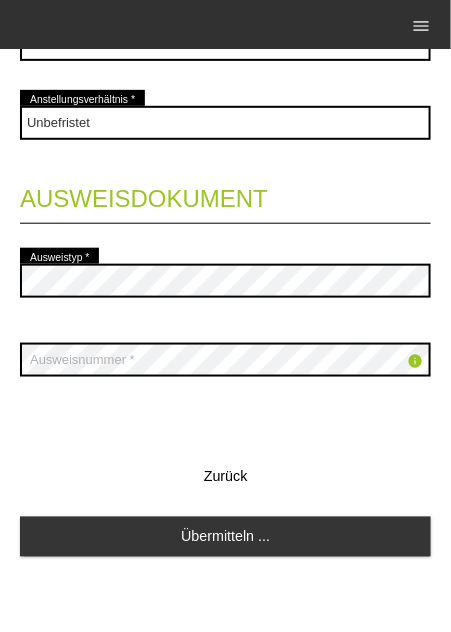 click on "info
error
Ausweisnummer *" at bounding box center (225, 360) 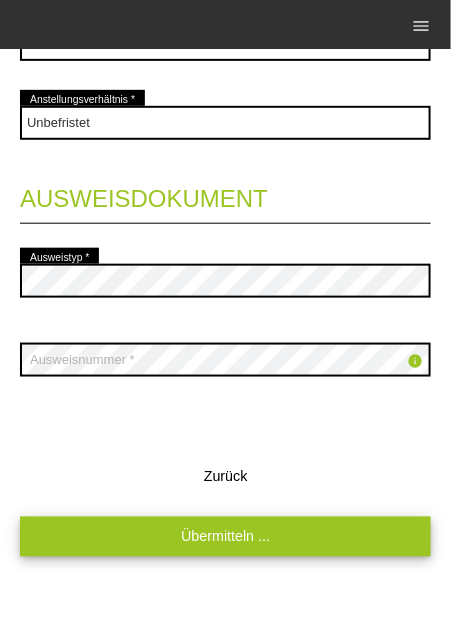 click on "Übermitteln ..." at bounding box center (225, 536) 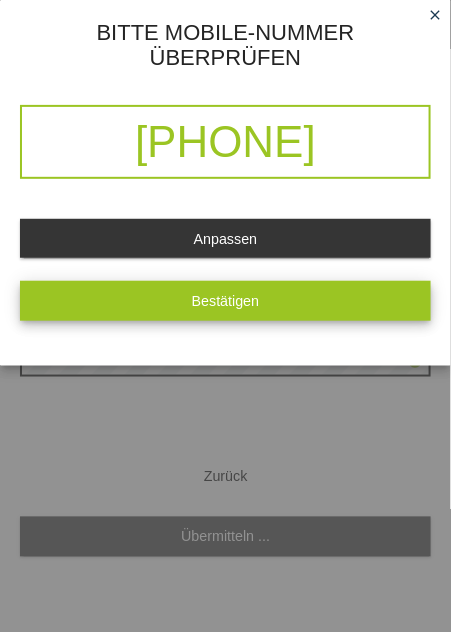 click on "Bestätigen" at bounding box center (225, 300) 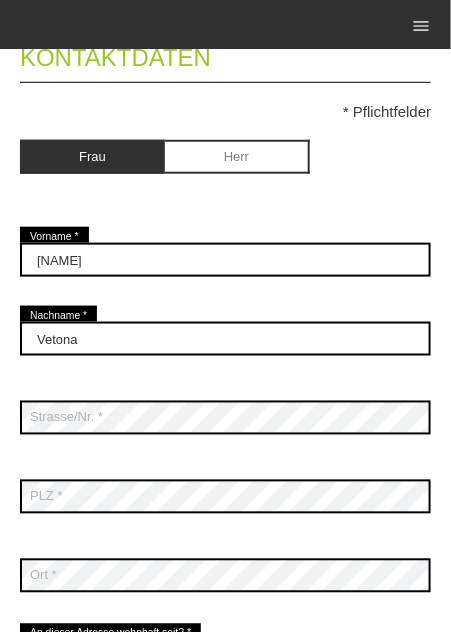 scroll, scrollTop: 0, scrollLeft: 0, axis: both 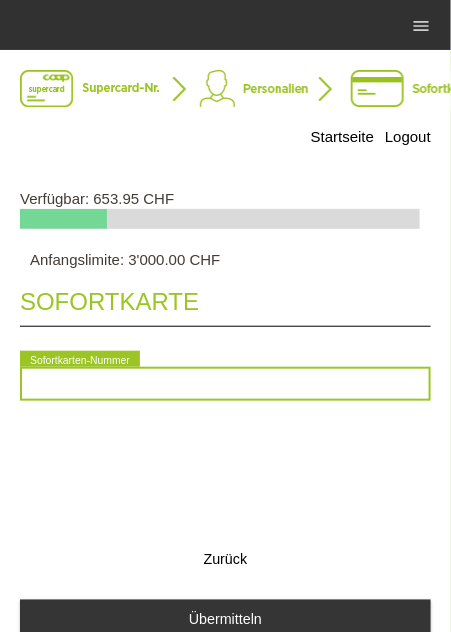 click at bounding box center (225, 384) 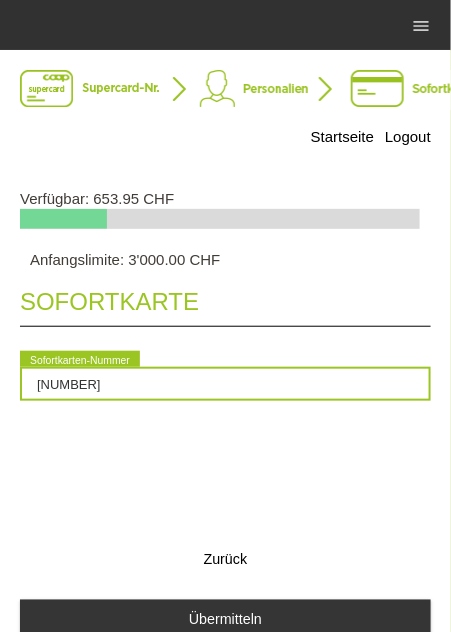 scroll, scrollTop: 45, scrollLeft: 0, axis: vertical 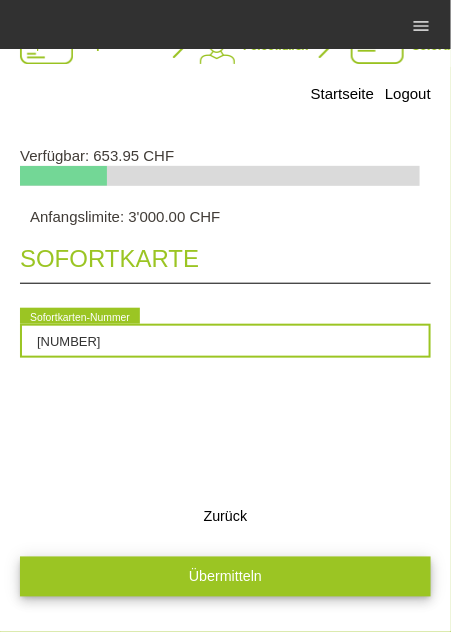type on "2090930979857" 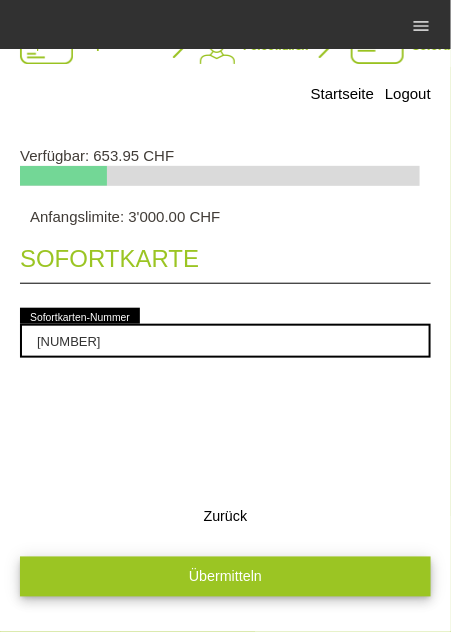 click on "Übermitteln" at bounding box center (225, 576) 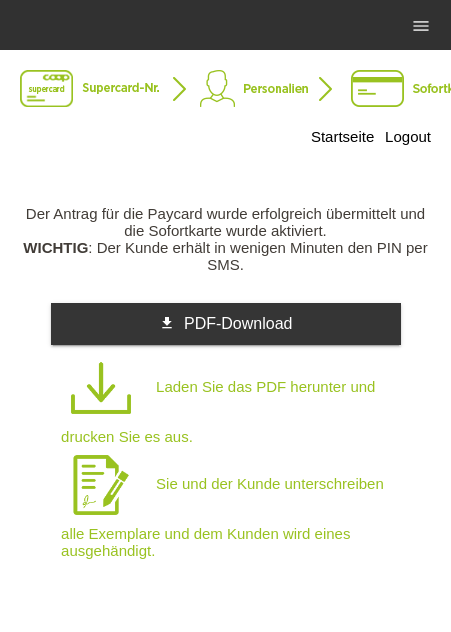 scroll, scrollTop: 0, scrollLeft: 0, axis: both 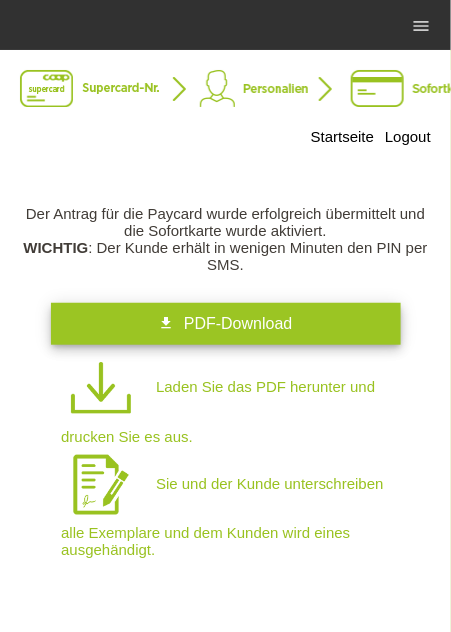 click on "PDF-Download" at bounding box center (238, 323) 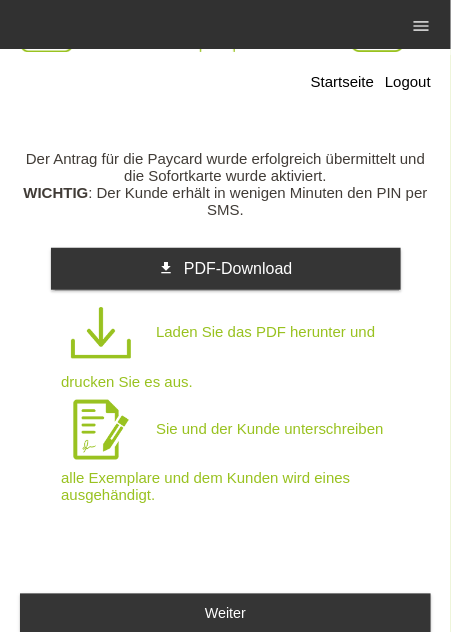 scroll, scrollTop: 98, scrollLeft: 0, axis: vertical 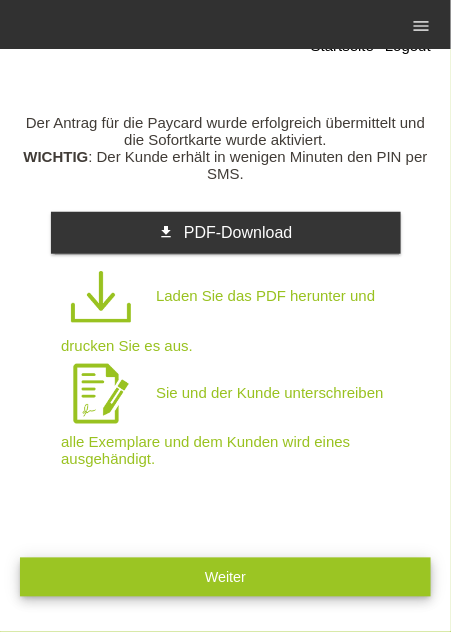 click on "Weiter" at bounding box center (225, 577) 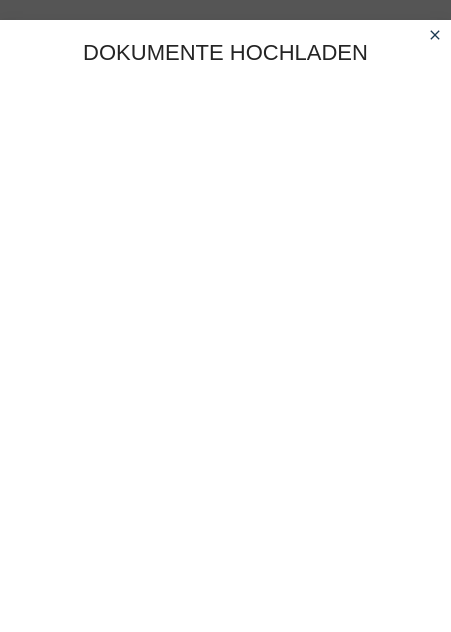scroll, scrollTop: 0, scrollLeft: 0, axis: both 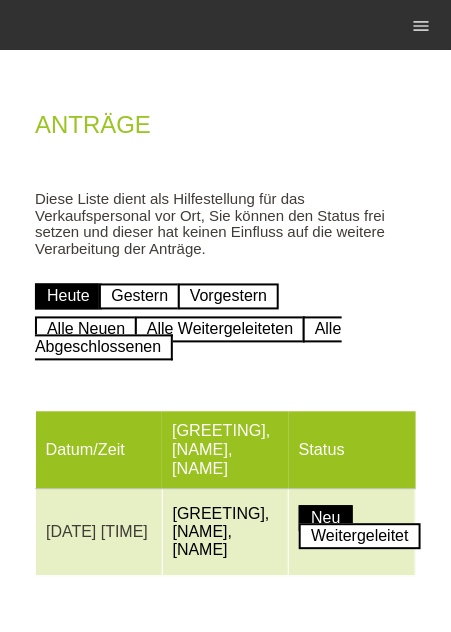 click on "[GREETING], [NAME], [NAME]" at bounding box center [225, 533] 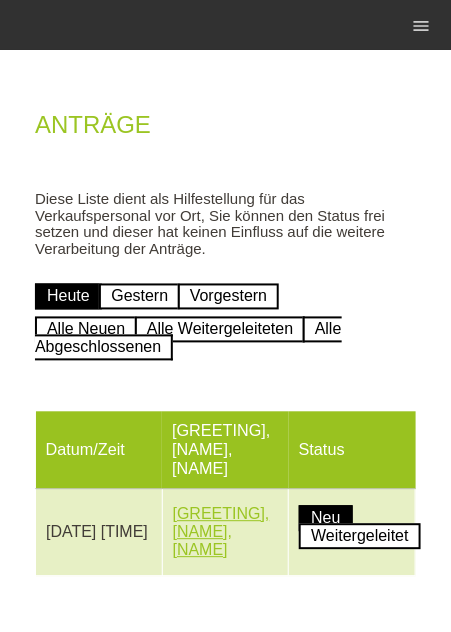 click on "[GREETING], [NAME], [NAME]" at bounding box center [221, 532] 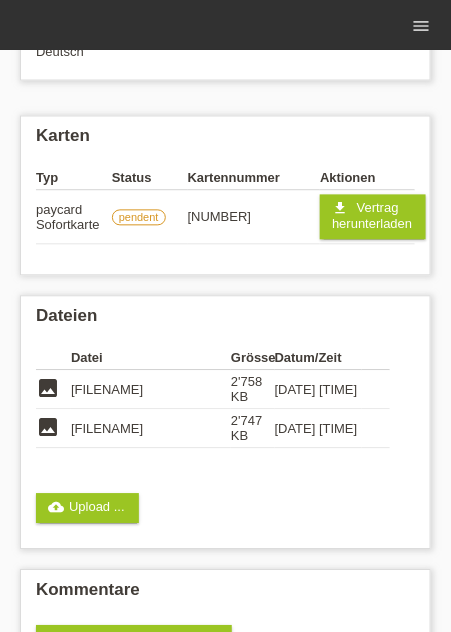 scroll, scrollTop: 395, scrollLeft: 0, axis: vertical 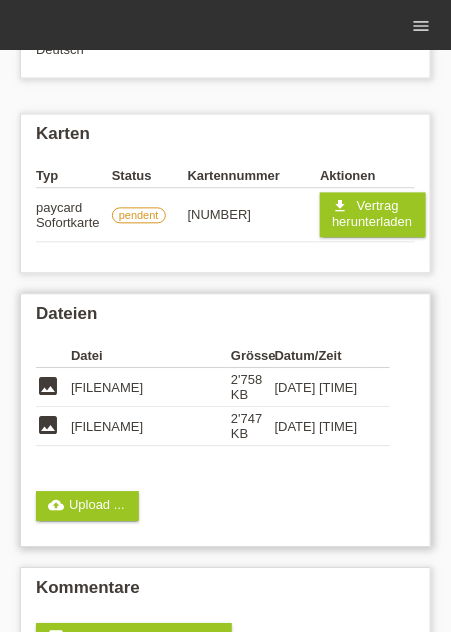 click on "[FILENAME]" at bounding box center (151, 427) 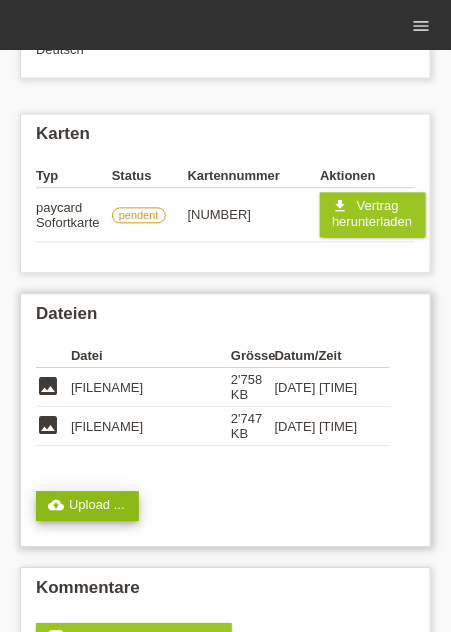 click on "cloud_upload  Upload ..." at bounding box center [87, 507] 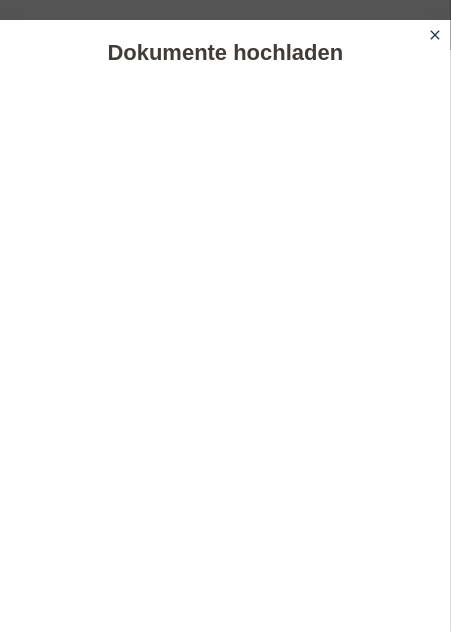 scroll, scrollTop: 457, scrollLeft: 0, axis: vertical 